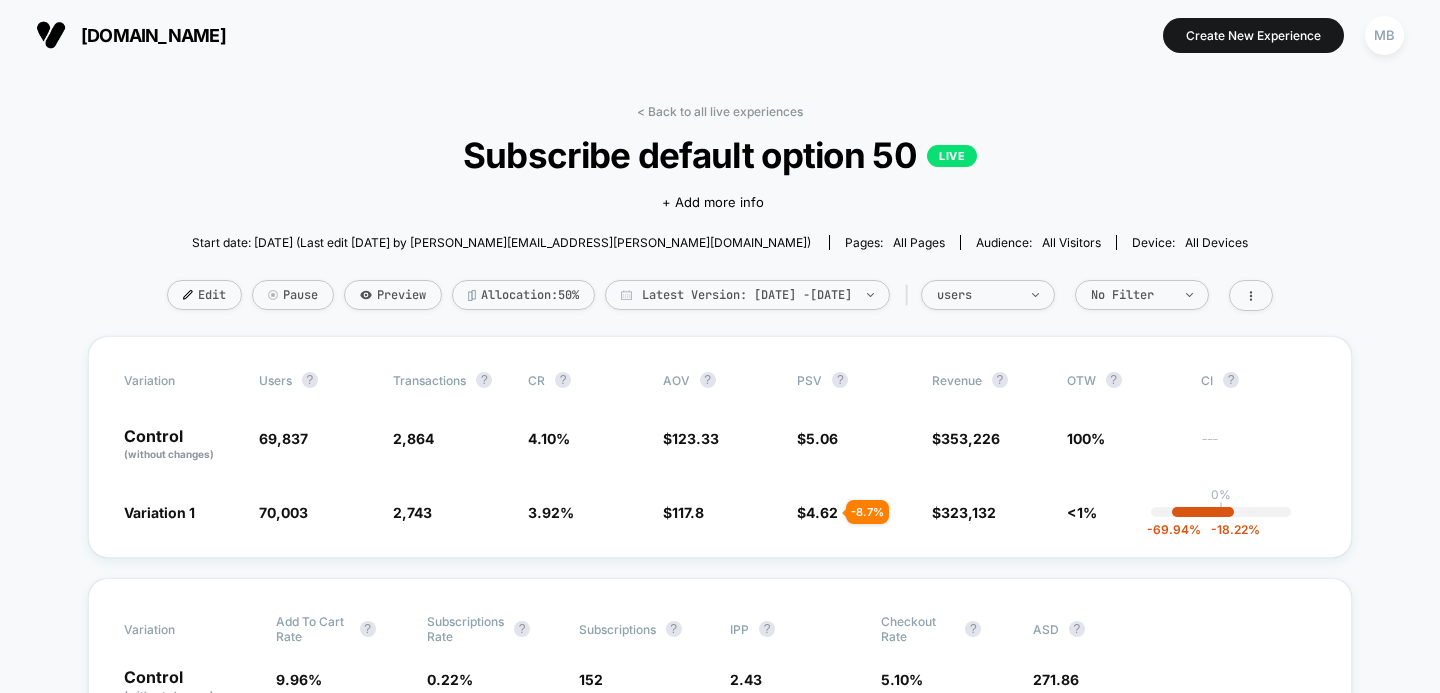 scroll, scrollTop: 0, scrollLeft: 0, axis: both 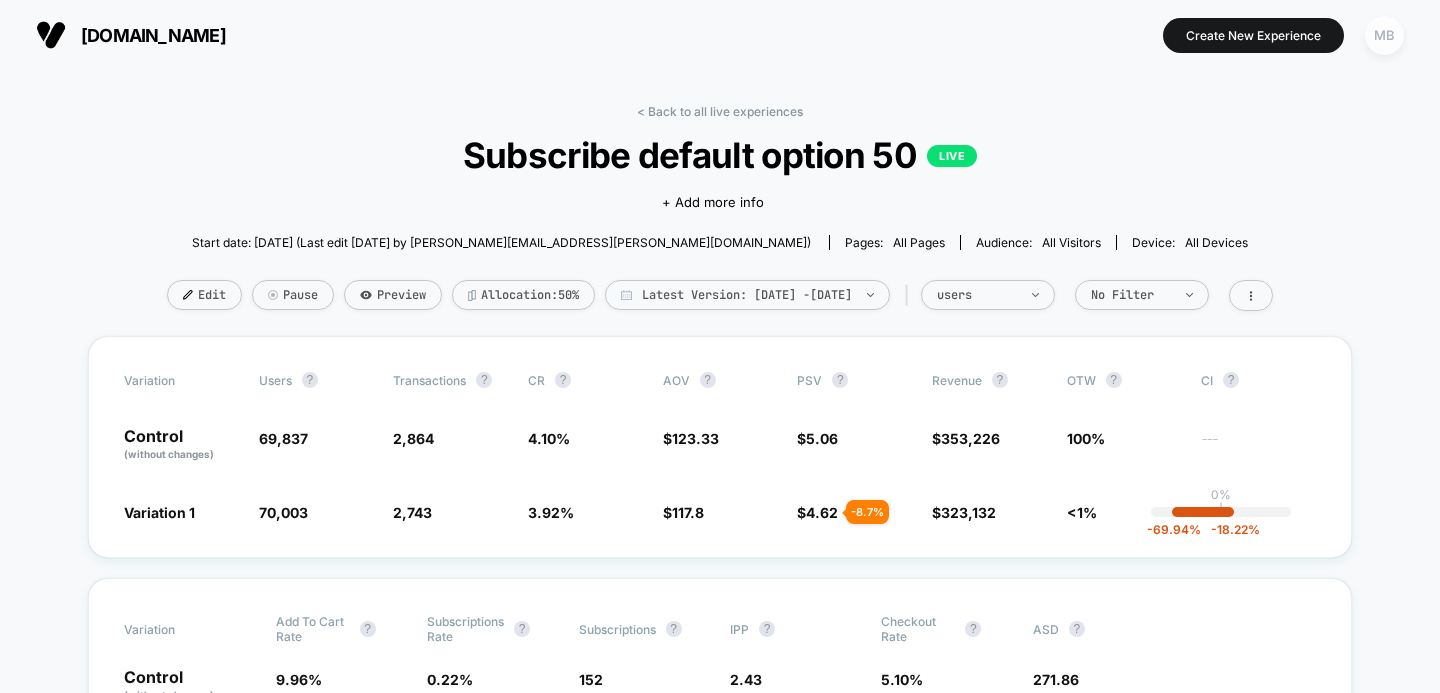 click on "MB" at bounding box center [1384, 35] 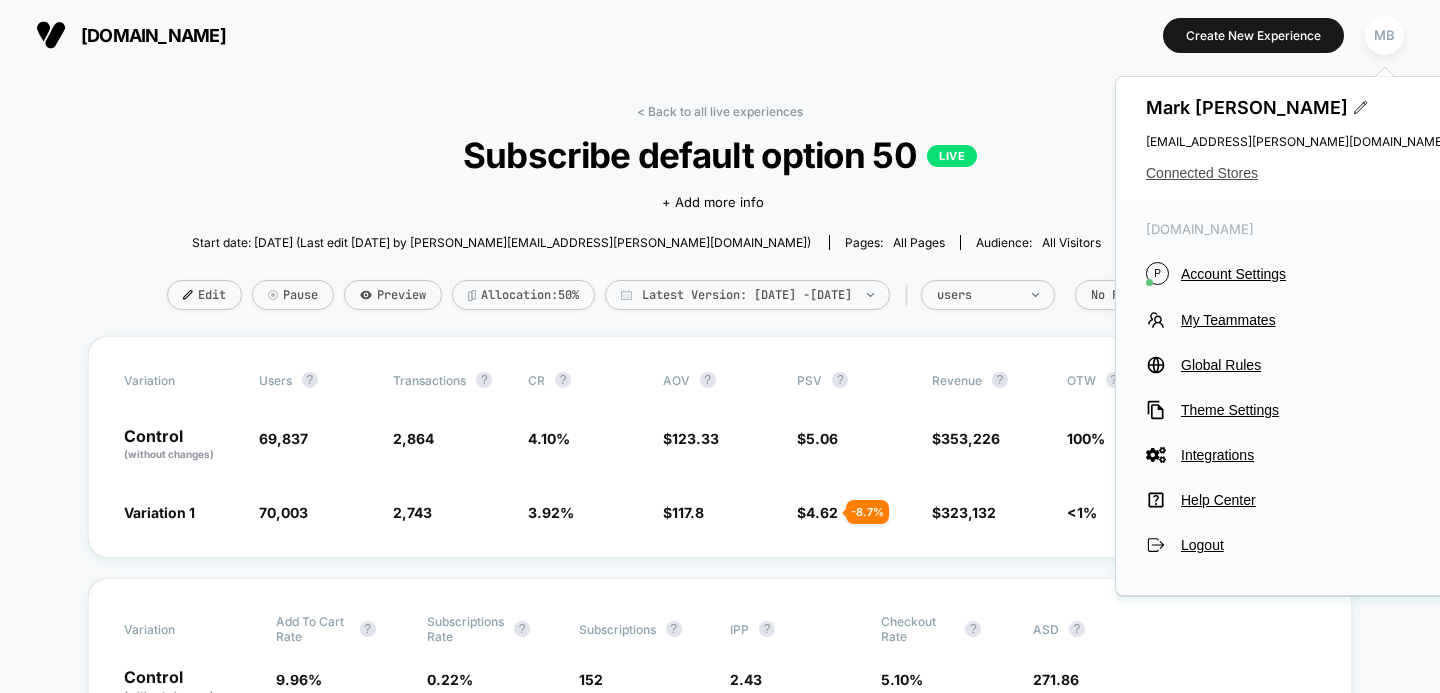 click on "Connected Stores" at bounding box center [1296, 173] 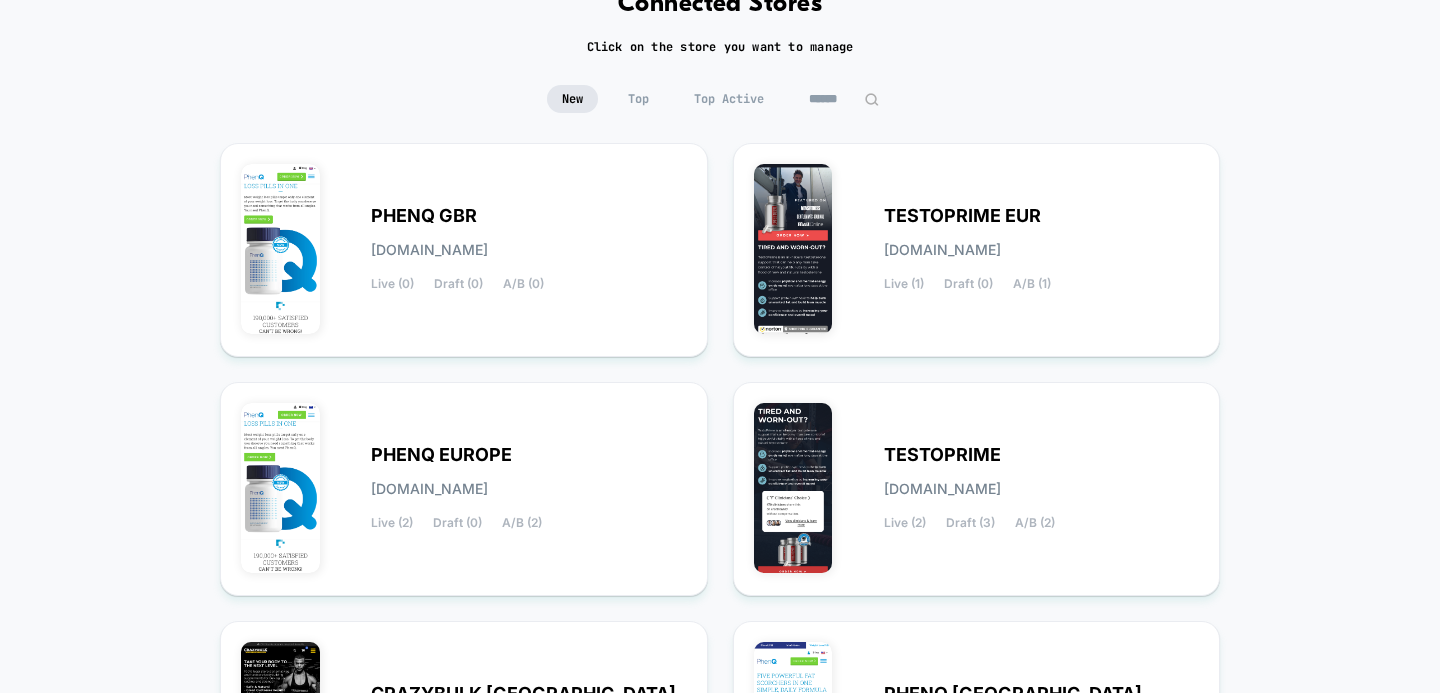 scroll, scrollTop: 131, scrollLeft: 0, axis: vertical 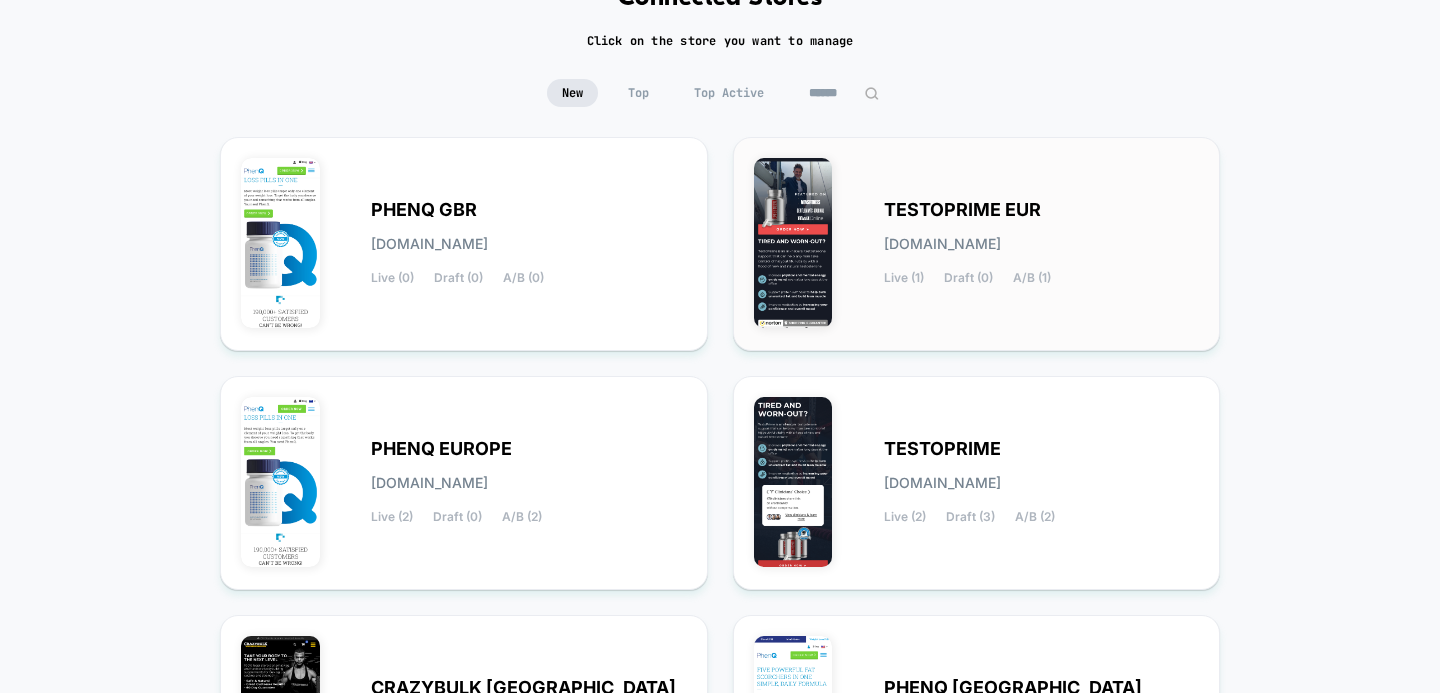 click on "TESTOPRIME EUR [DOMAIN_NAME] Live (1) Draft (0) A/B (1)" at bounding box center (977, 244) 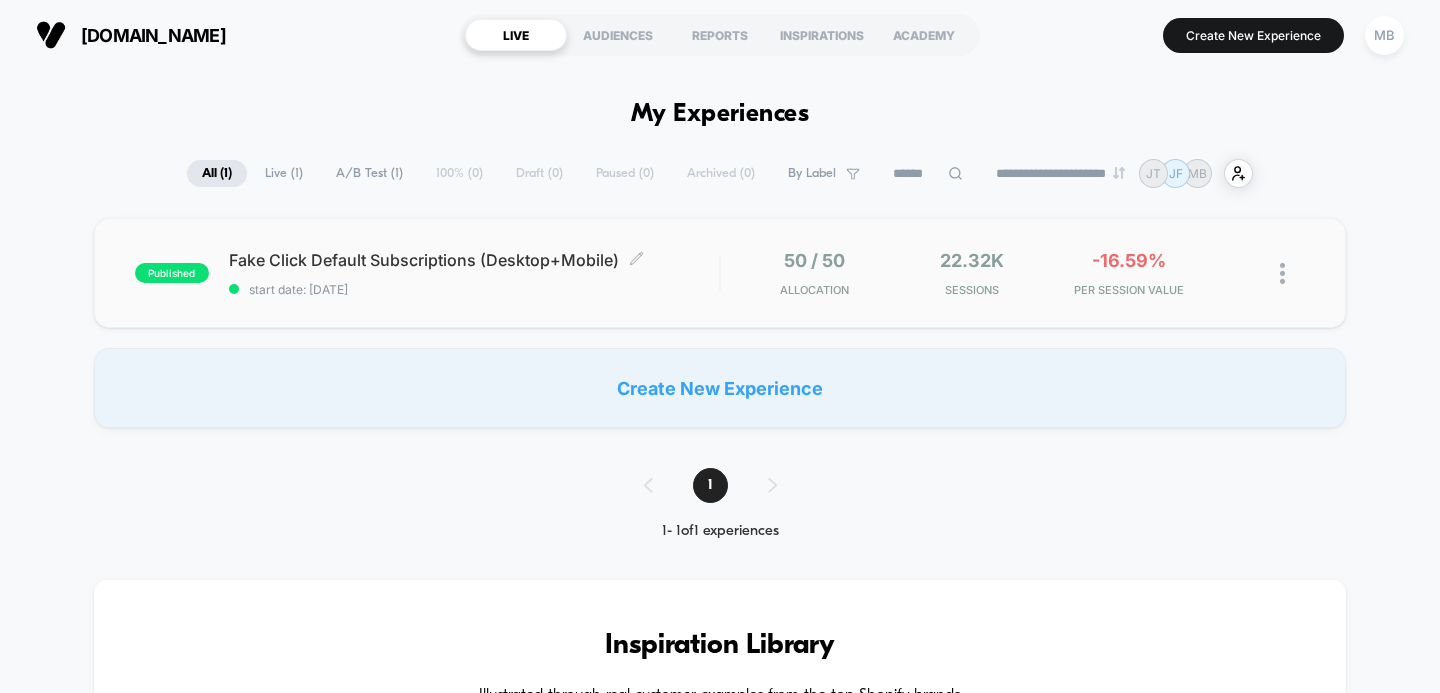 click on "Fake Click Default Subscriptions (Desktop+Mobile) Click to edit experience details Click to edit experience details start date: [DATE]" at bounding box center [474, 273] 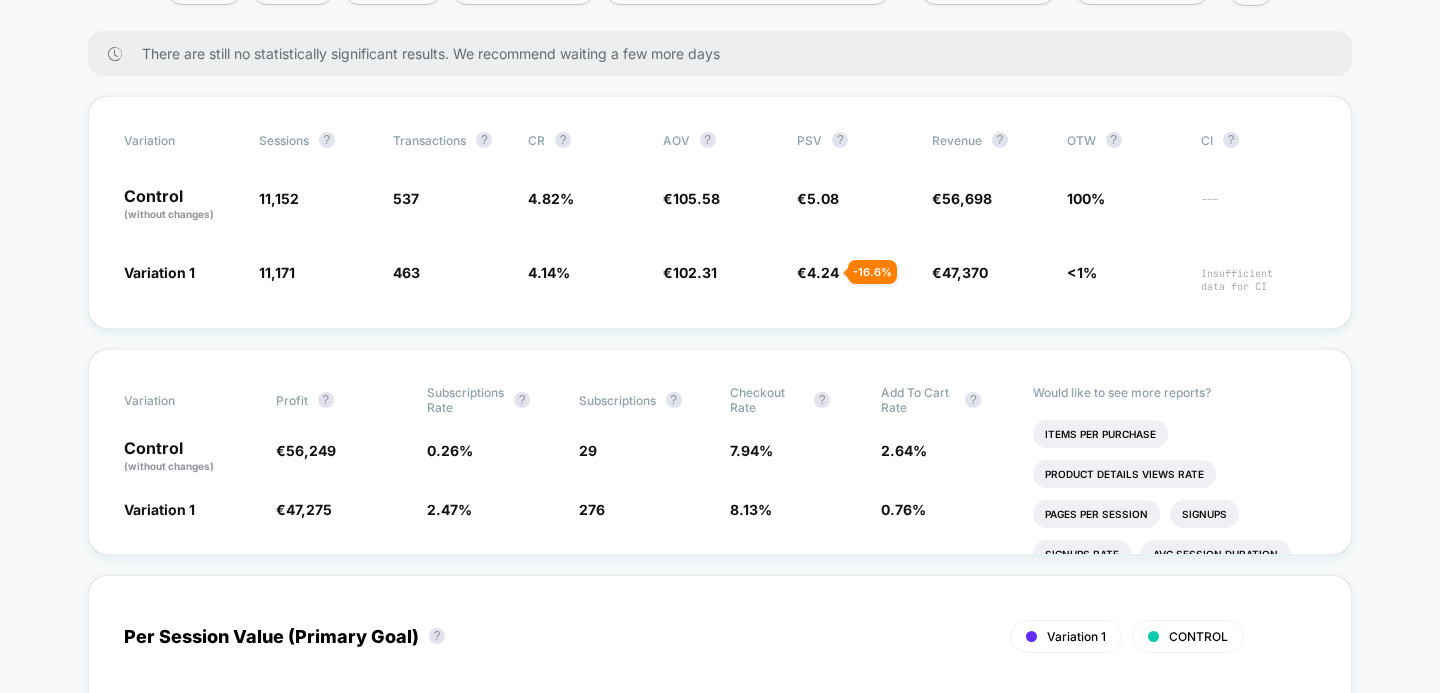 scroll, scrollTop: 0, scrollLeft: 0, axis: both 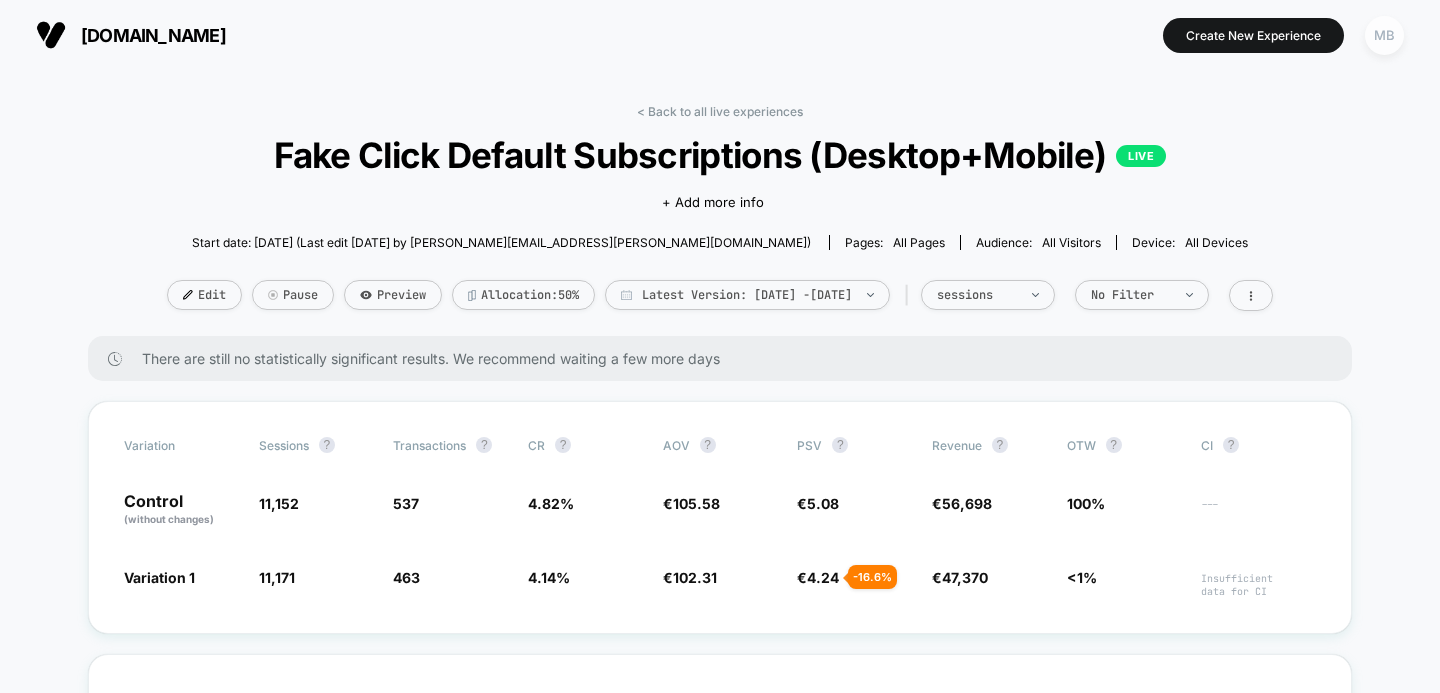 click on "MB" at bounding box center [1384, 35] 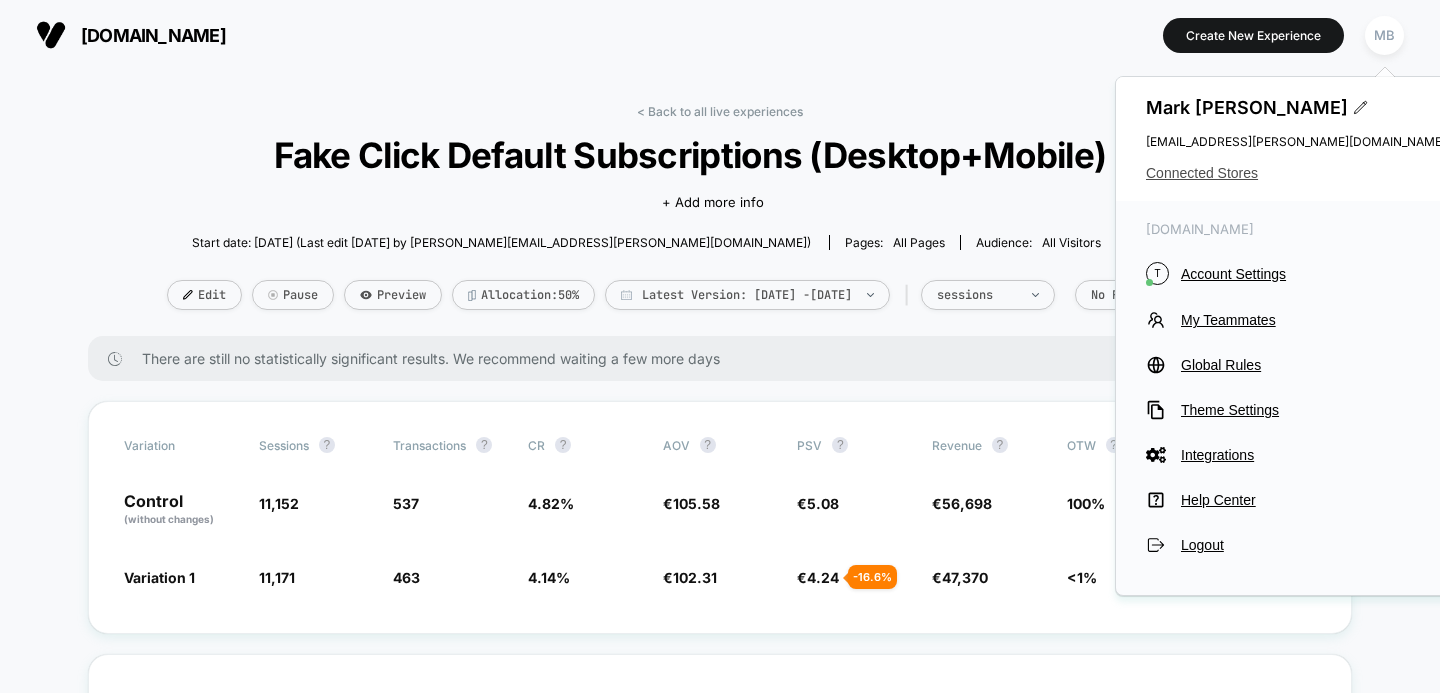click on "Connected Stores" at bounding box center [1296, 173] 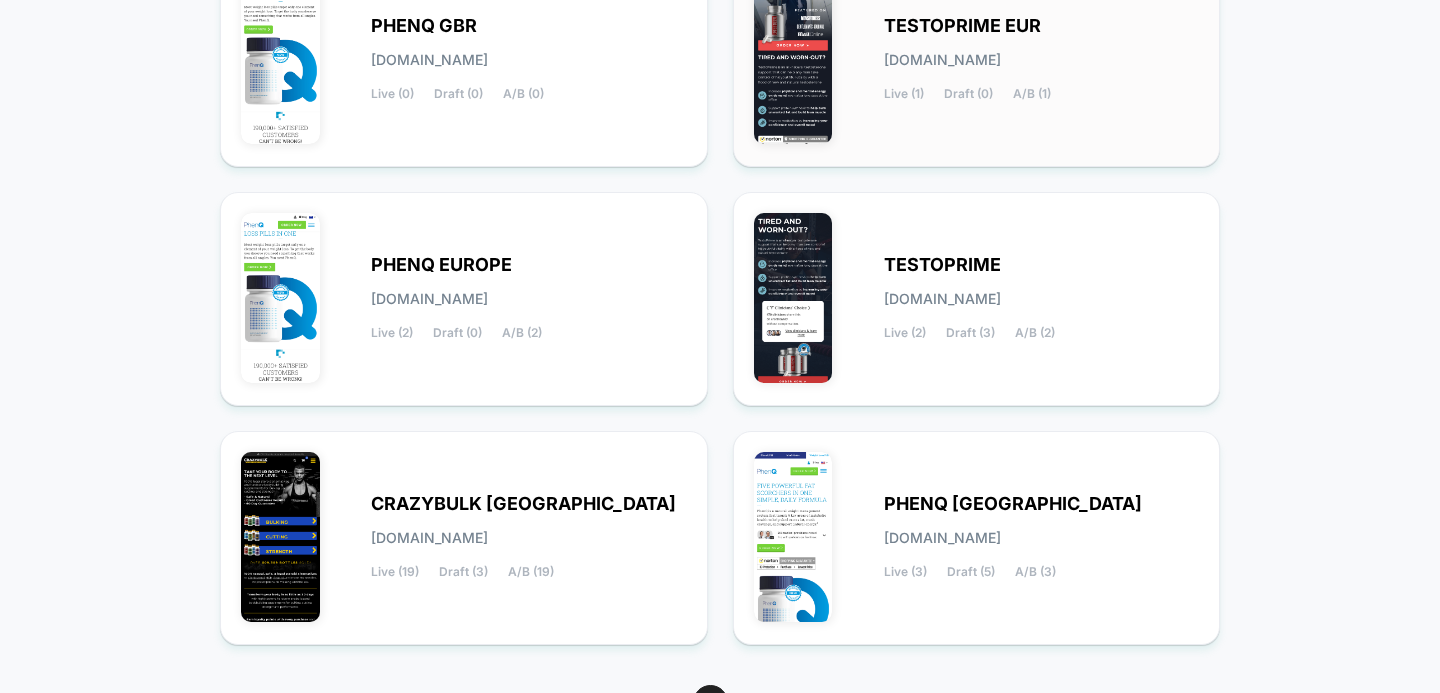 click on "TESTOPRIME [DOMAIN_NAME] Live (2) Draft (3) A/B (2)" at bounding box center [1042, 299] 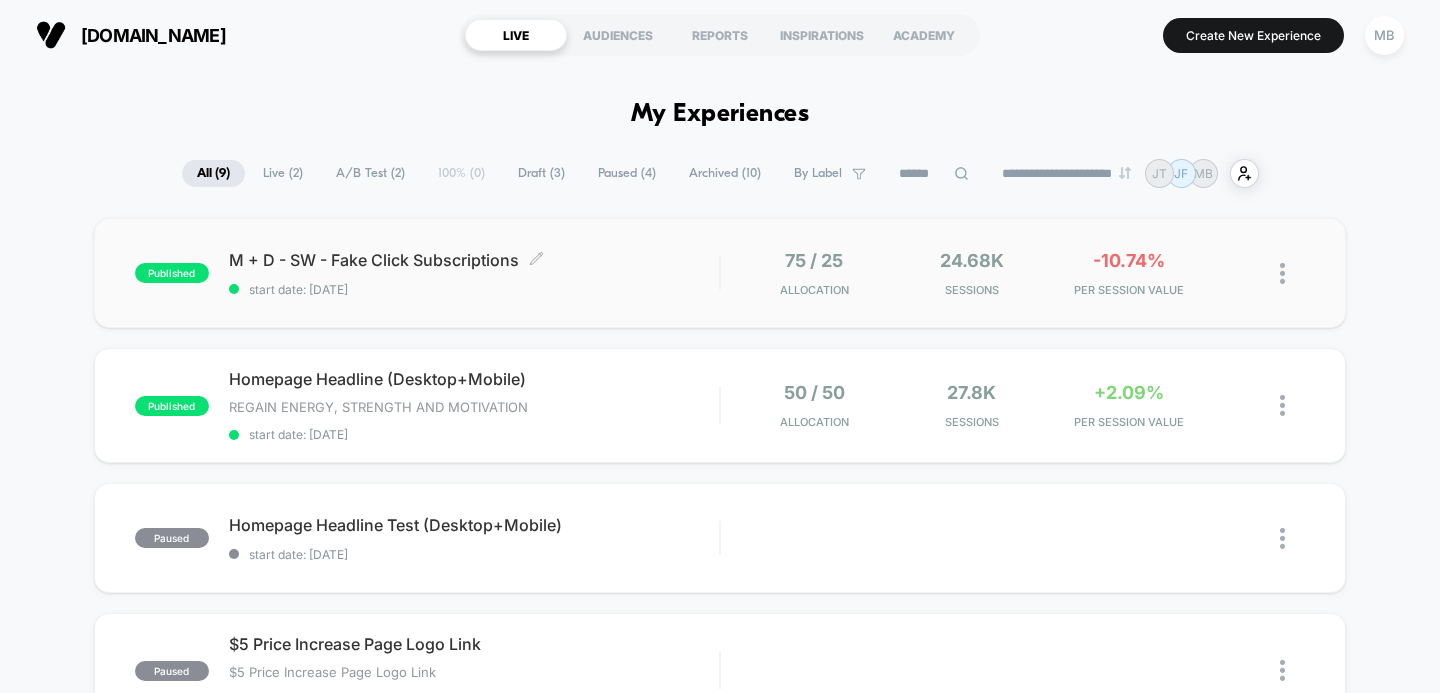 click on "M + D - SW - Fake Click Subscriptions Click to edit experience details" at bounding box center [474, 260] 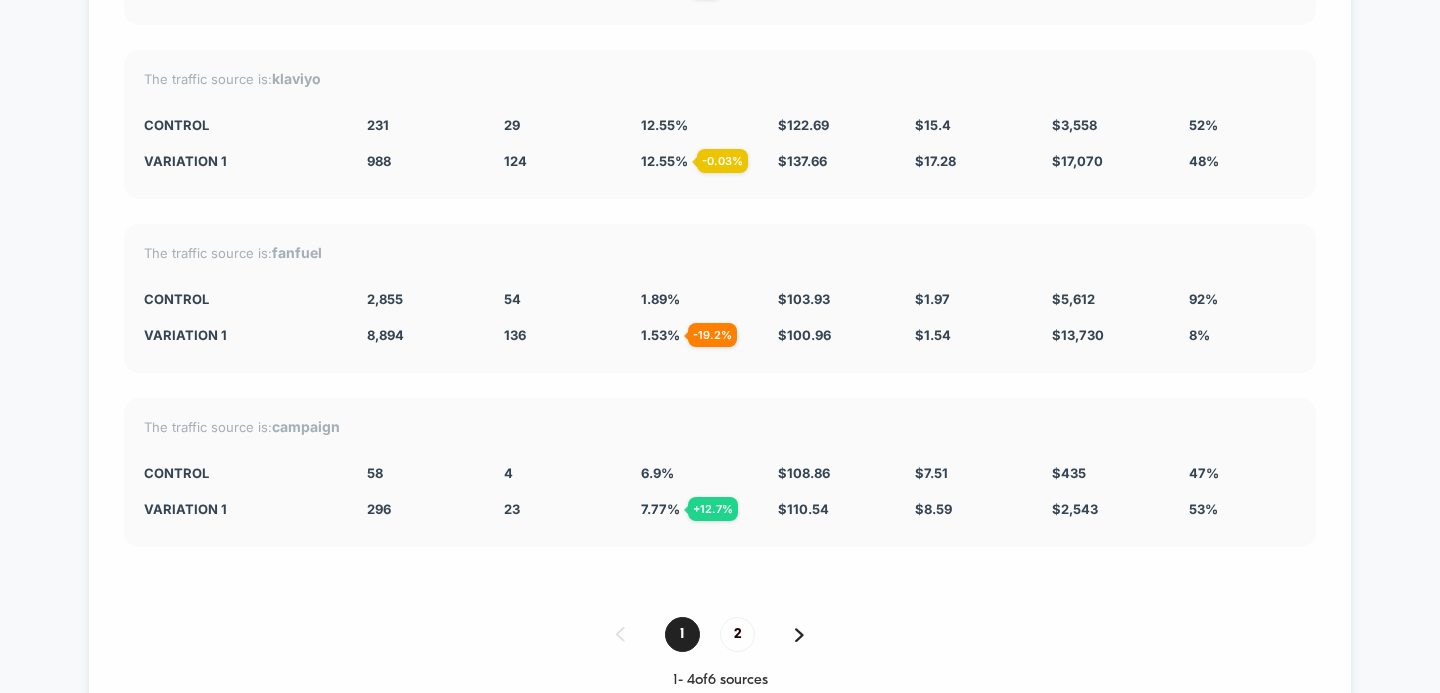 scroll, scrollTop: 6833, scrollLeft: 0, axis: vertical 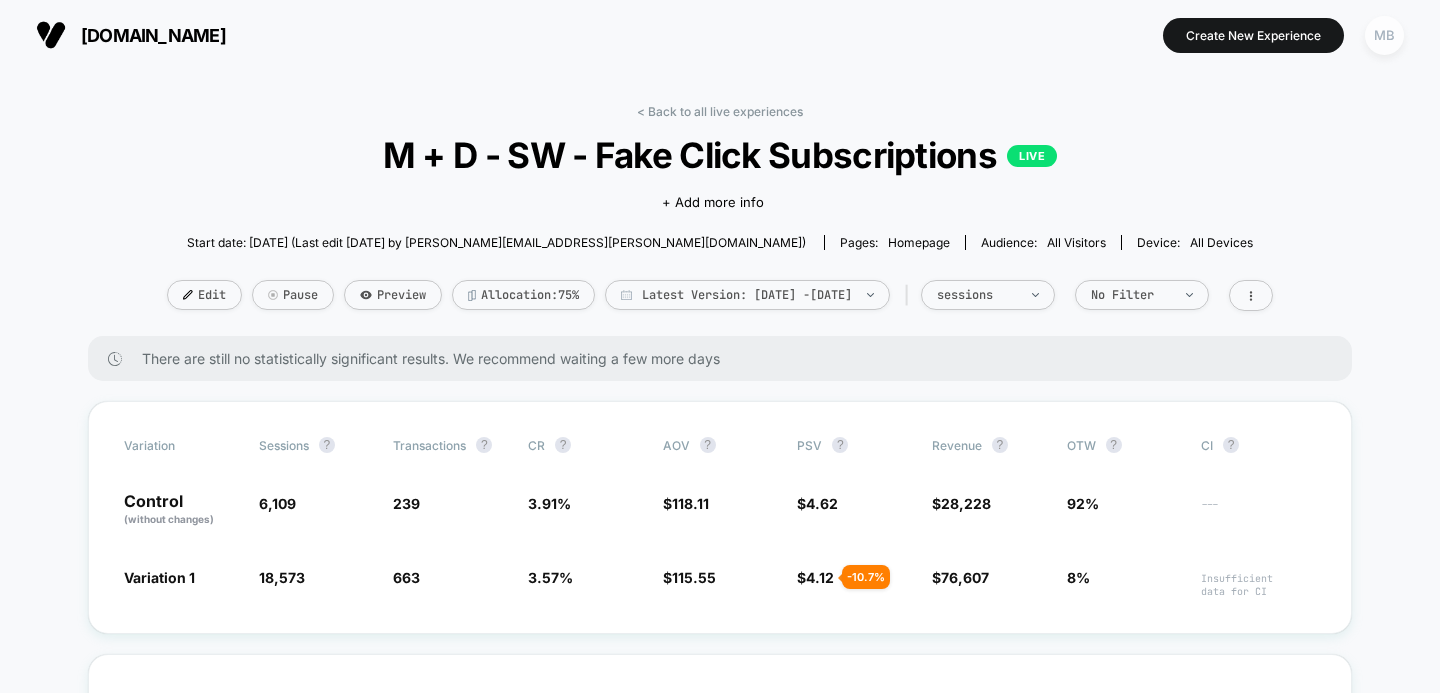 click on "MB" at bounding box center (1384, 35) 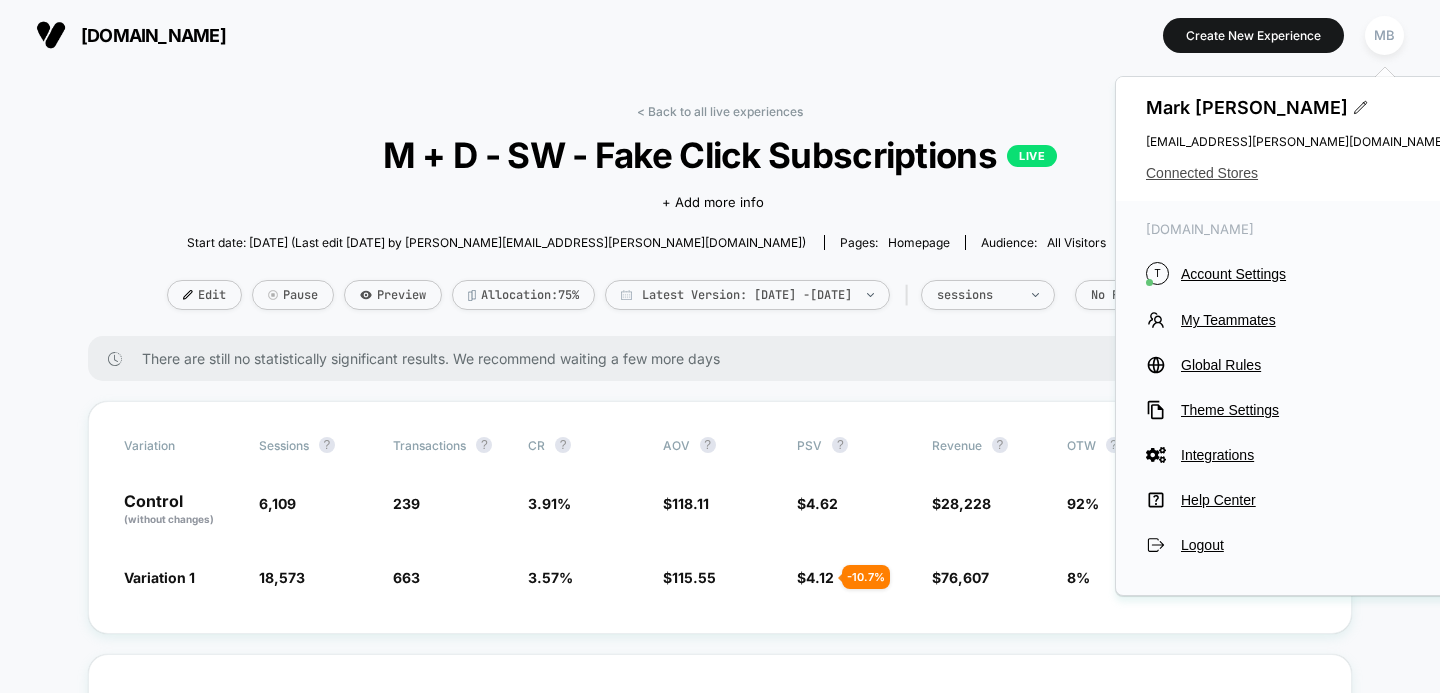 click on "Connected Stores" at bounding box center (1296, 173) 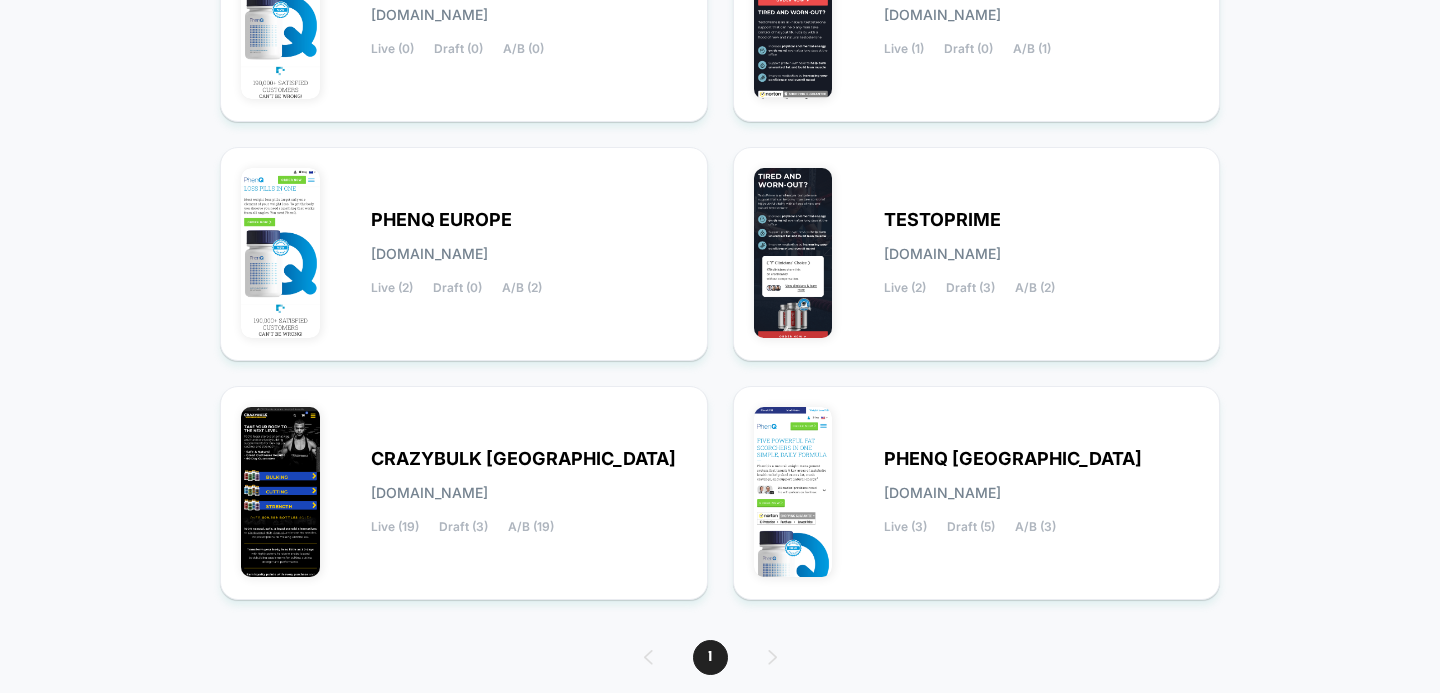 scroll, scrollTop: 429, scrollLeft: 0, axis: vertical 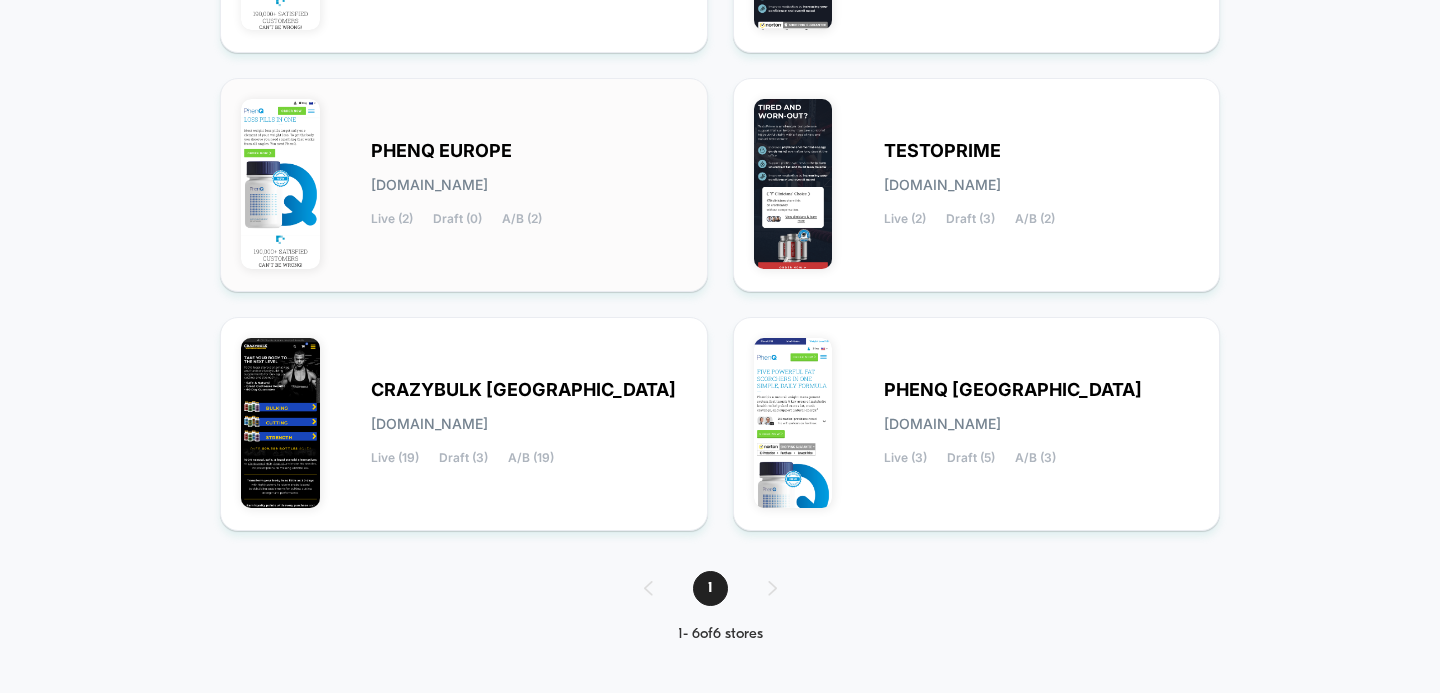 click on "PHENQ EUROPE [DOMAIN_NAME] Live (2) Draft (0) A/B (2)" at bounding box center [529, 185] 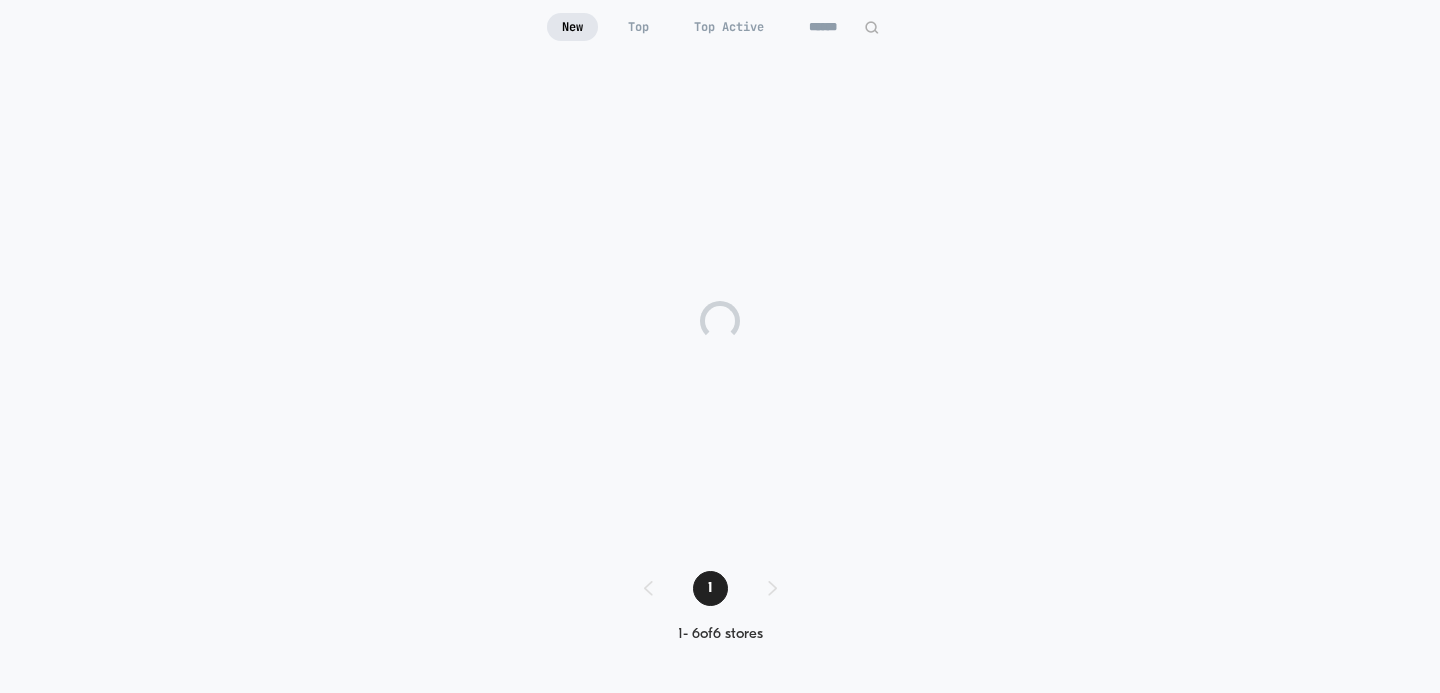 scroll, scrollTop: 196, scrollLeft: 0, axis: vertical 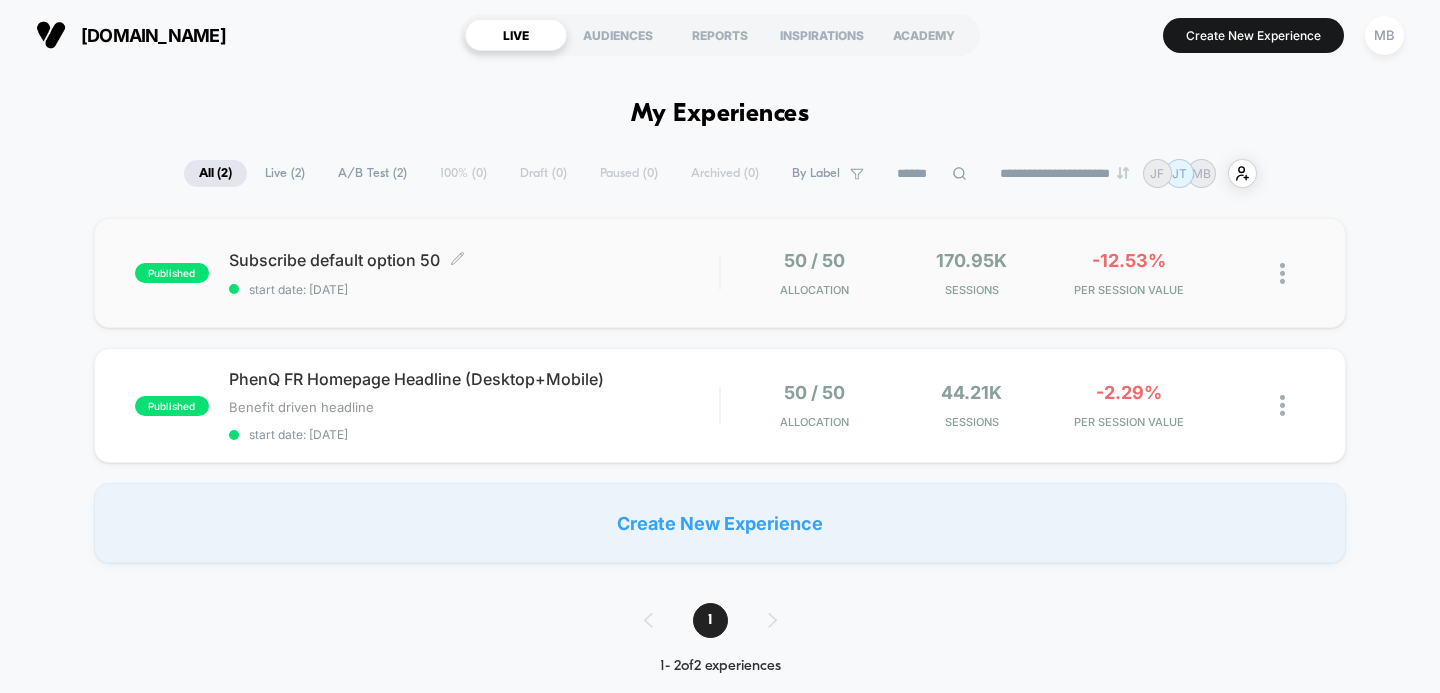 click on "Subscribe default option 50 Click to edit experience details" at bounding box center [474, 260] 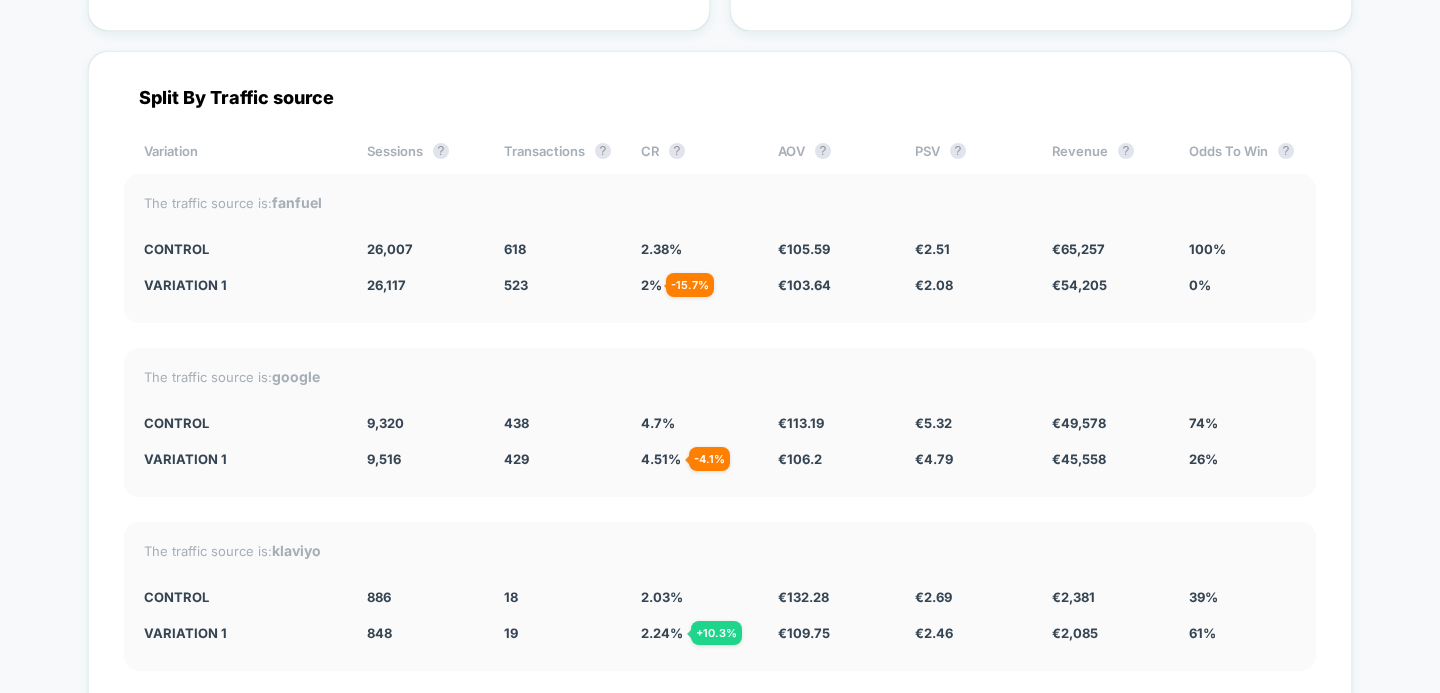 scroll, scrollTop: 6247, scrollLeft: 0, axis: vertical 